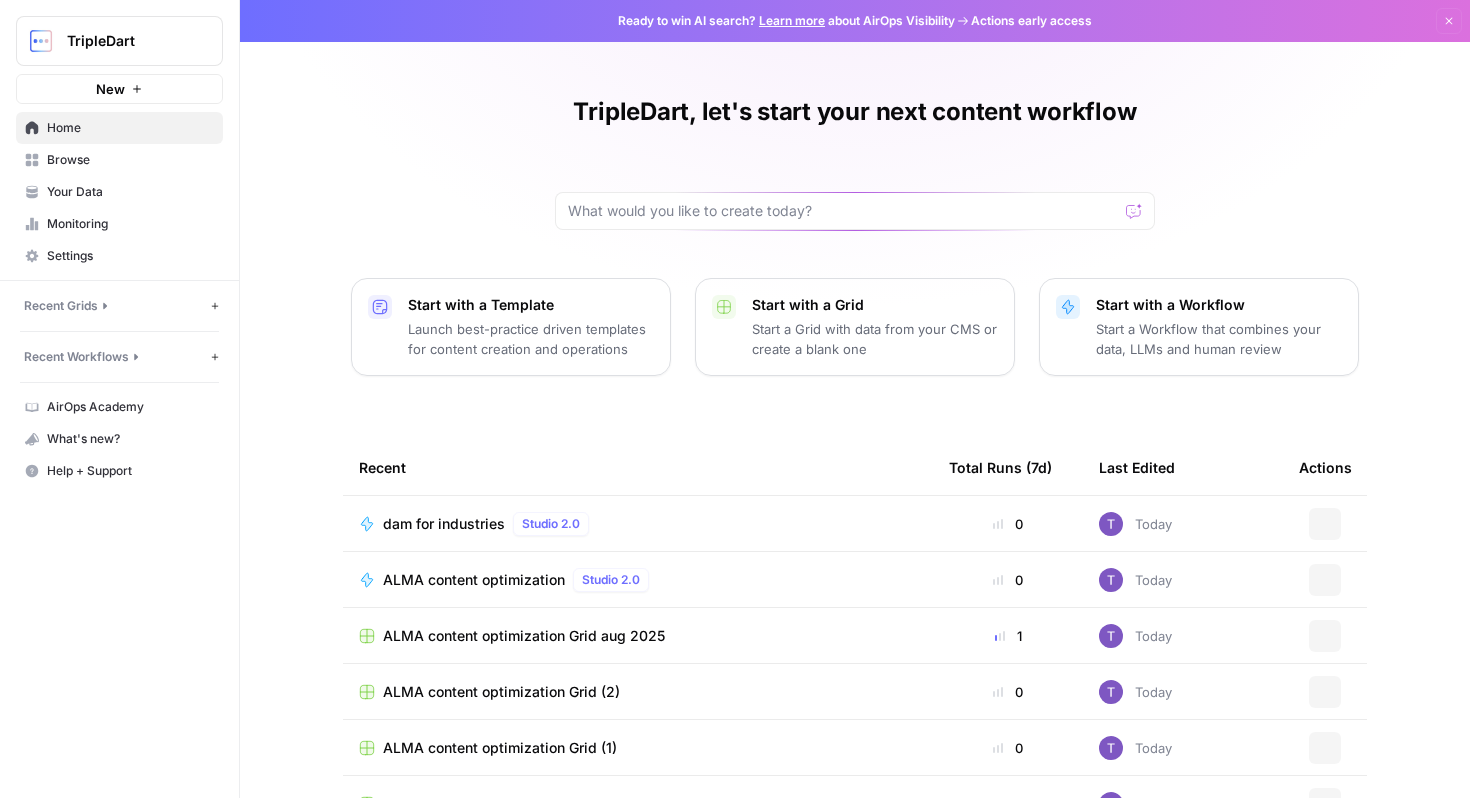 scroll, scrollTop: 0, scrollLeft: 0, axis: both 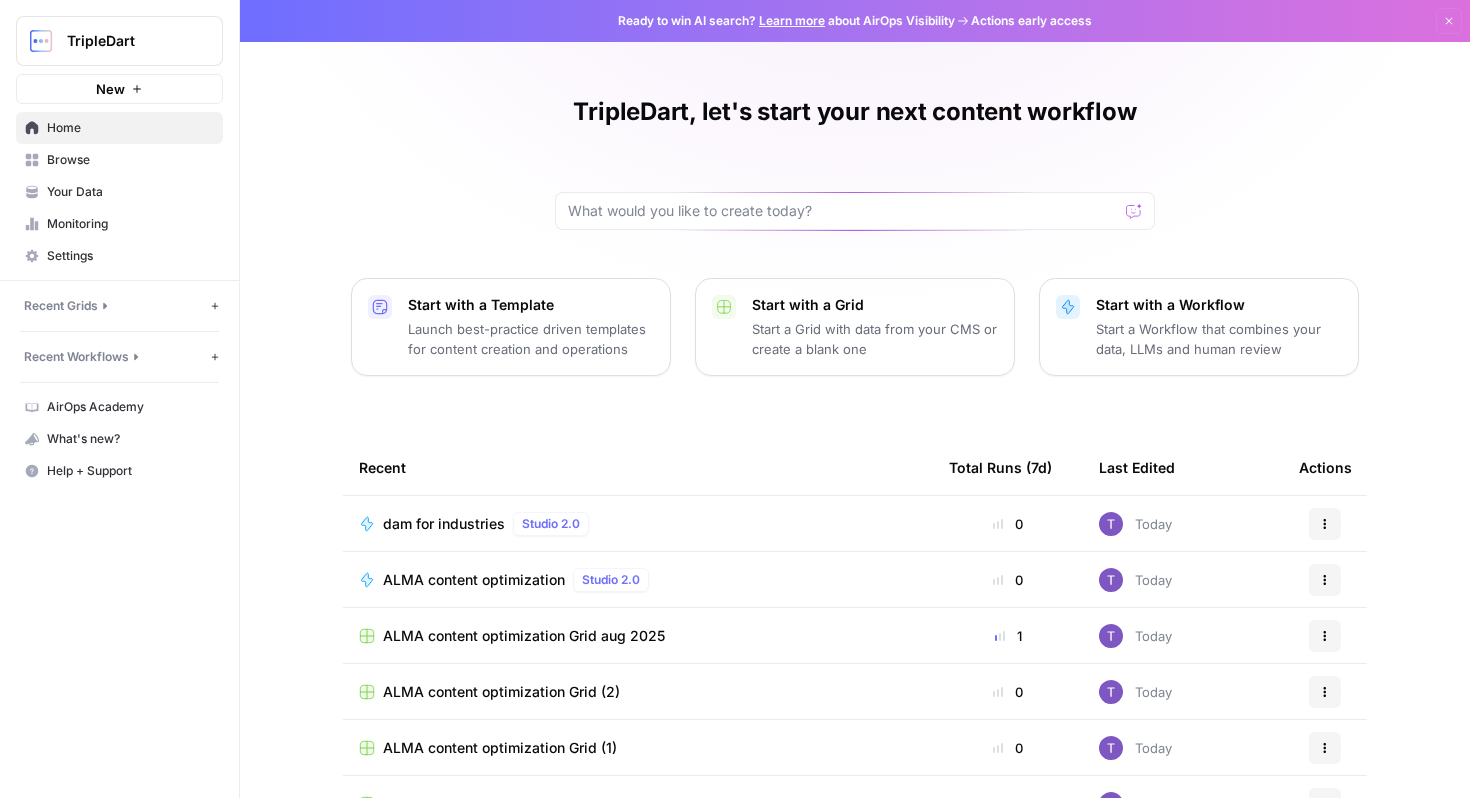 click on "Browse" at bounding box center (130, 160) 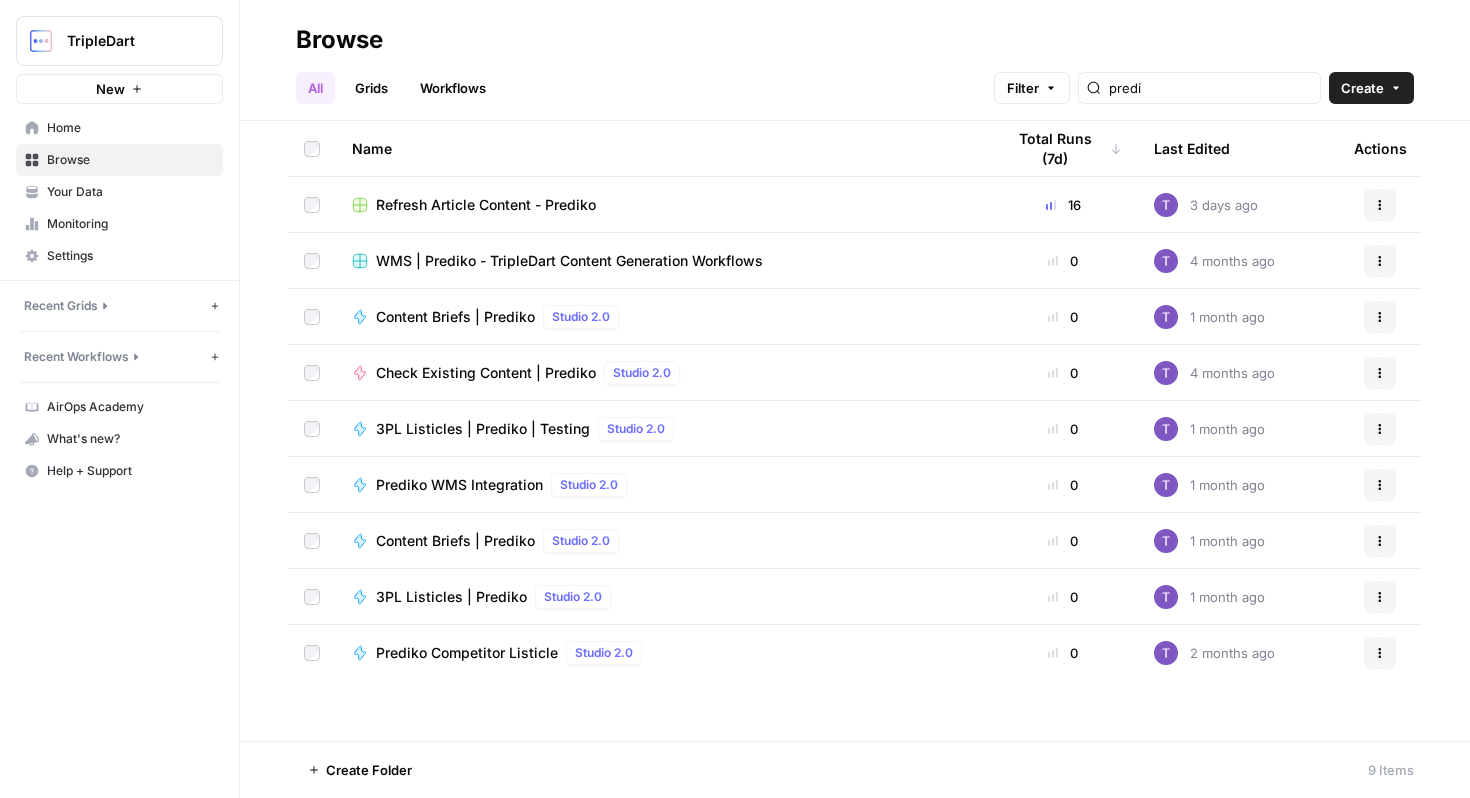 click on "Monitoring" at bounding box center [130, 224] 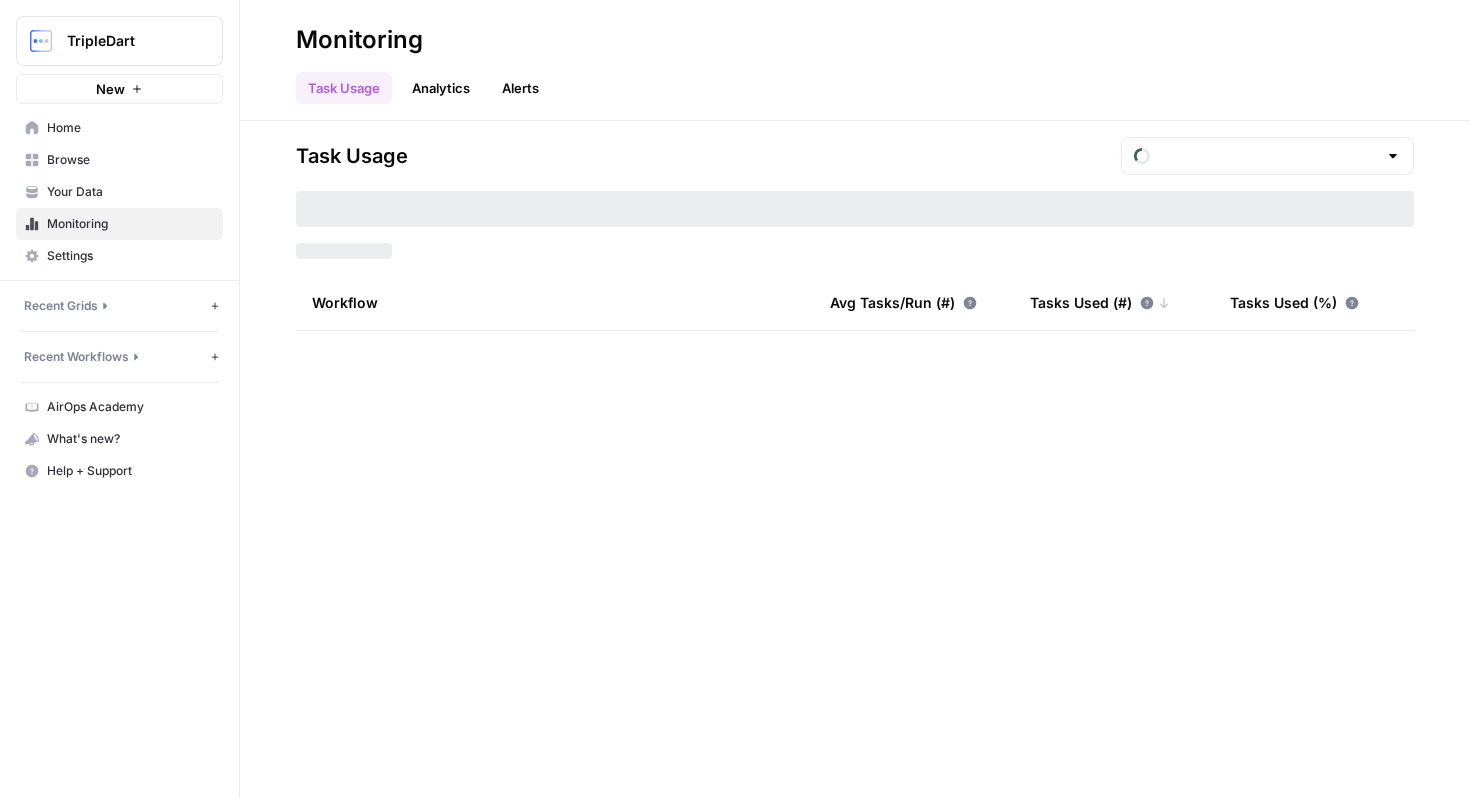 type on "August Tasks" 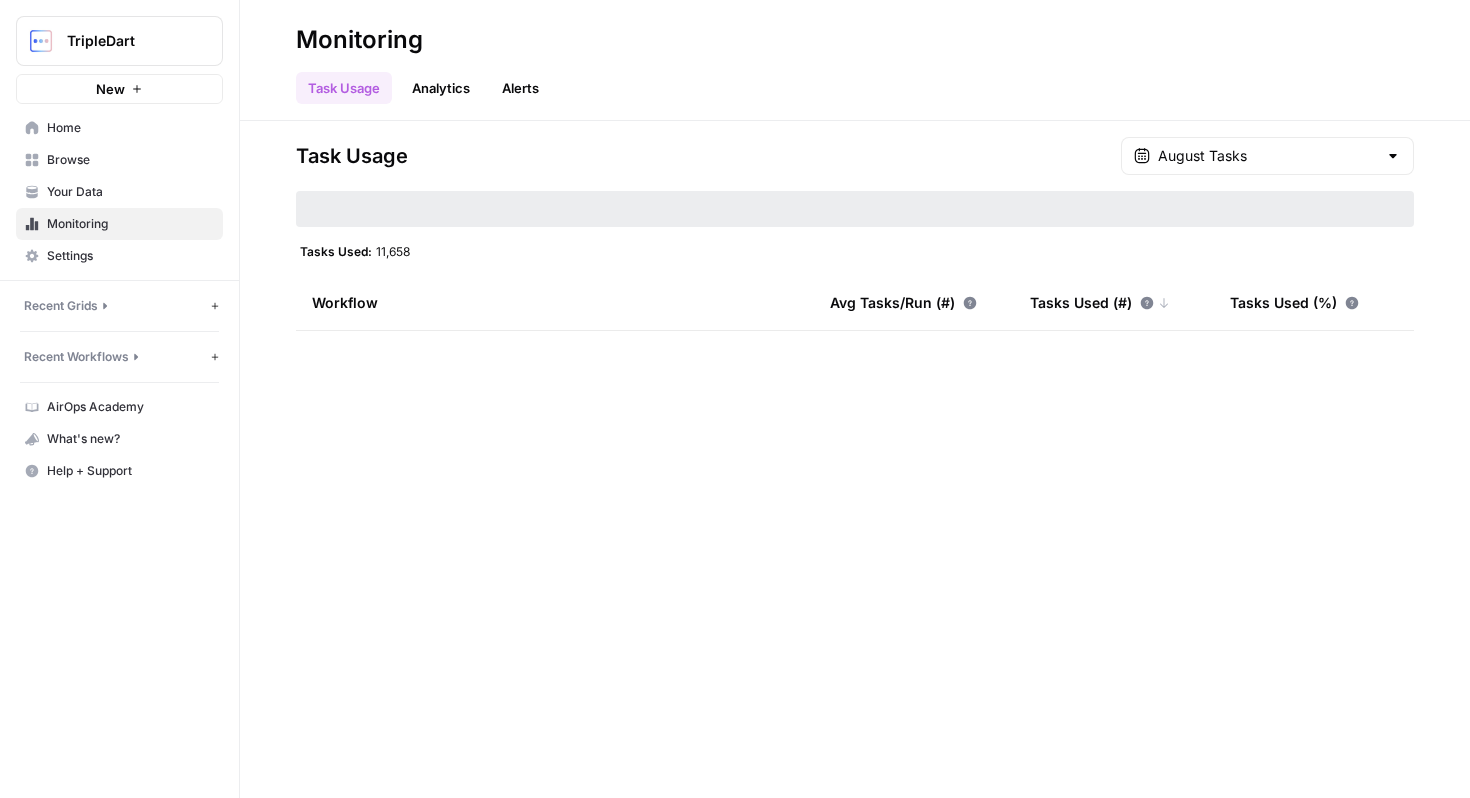 click on "Home" at bounding box center [119, 128] 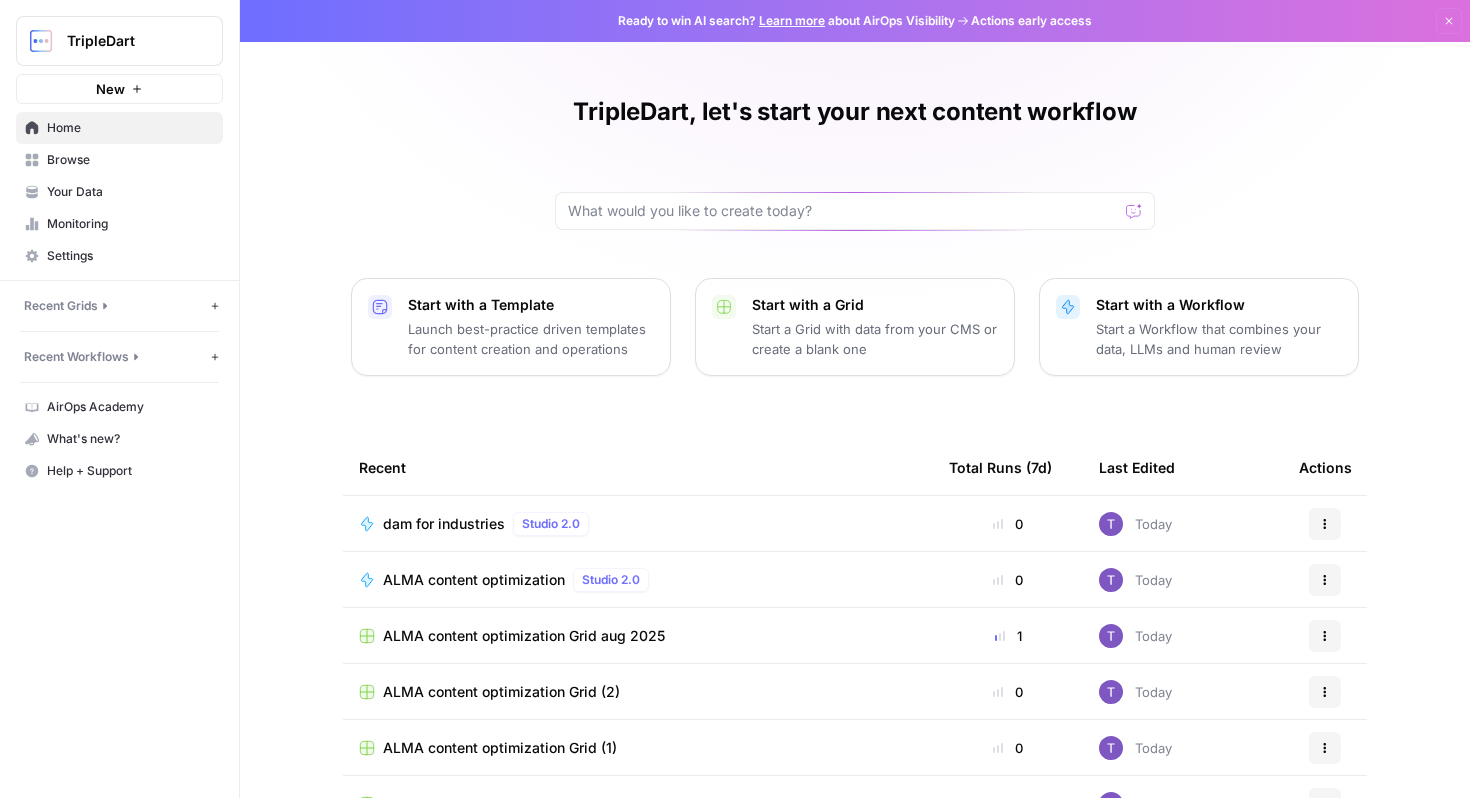 click on "Monitoring" at bounding box center [130, 224] 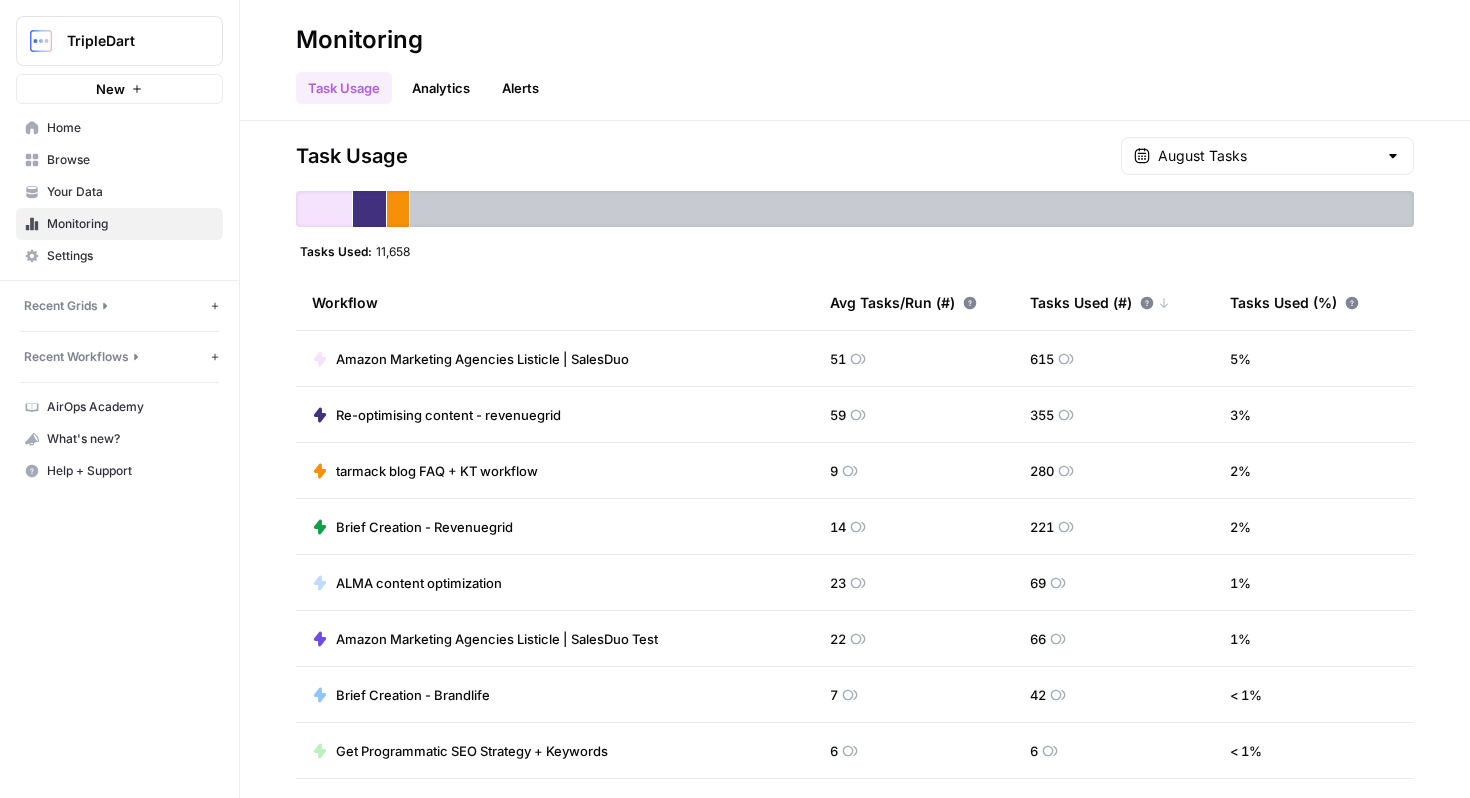 click on "Browse" at bounding box center (130, 160) 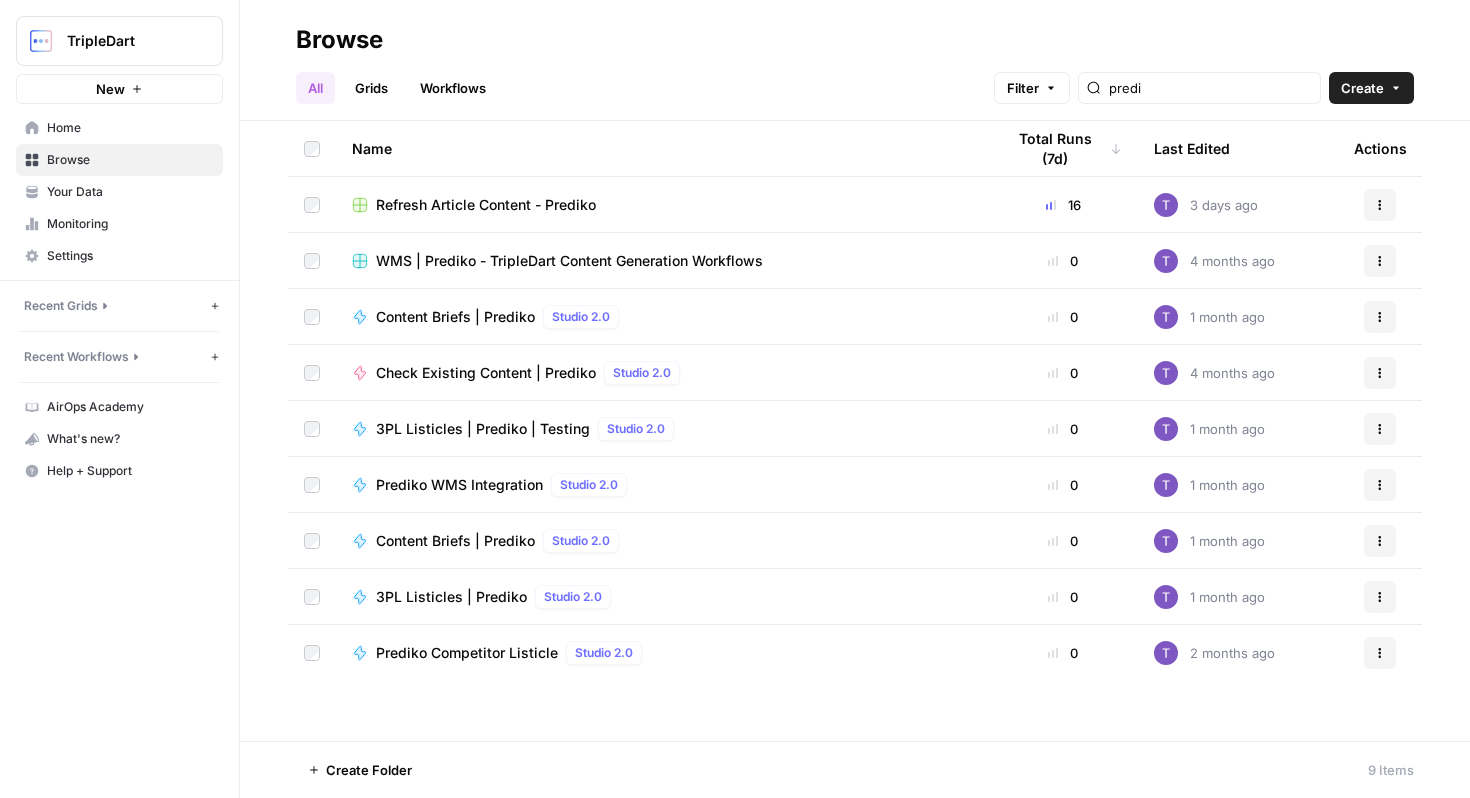 click on "predi" at bounding box center (1199, 88) 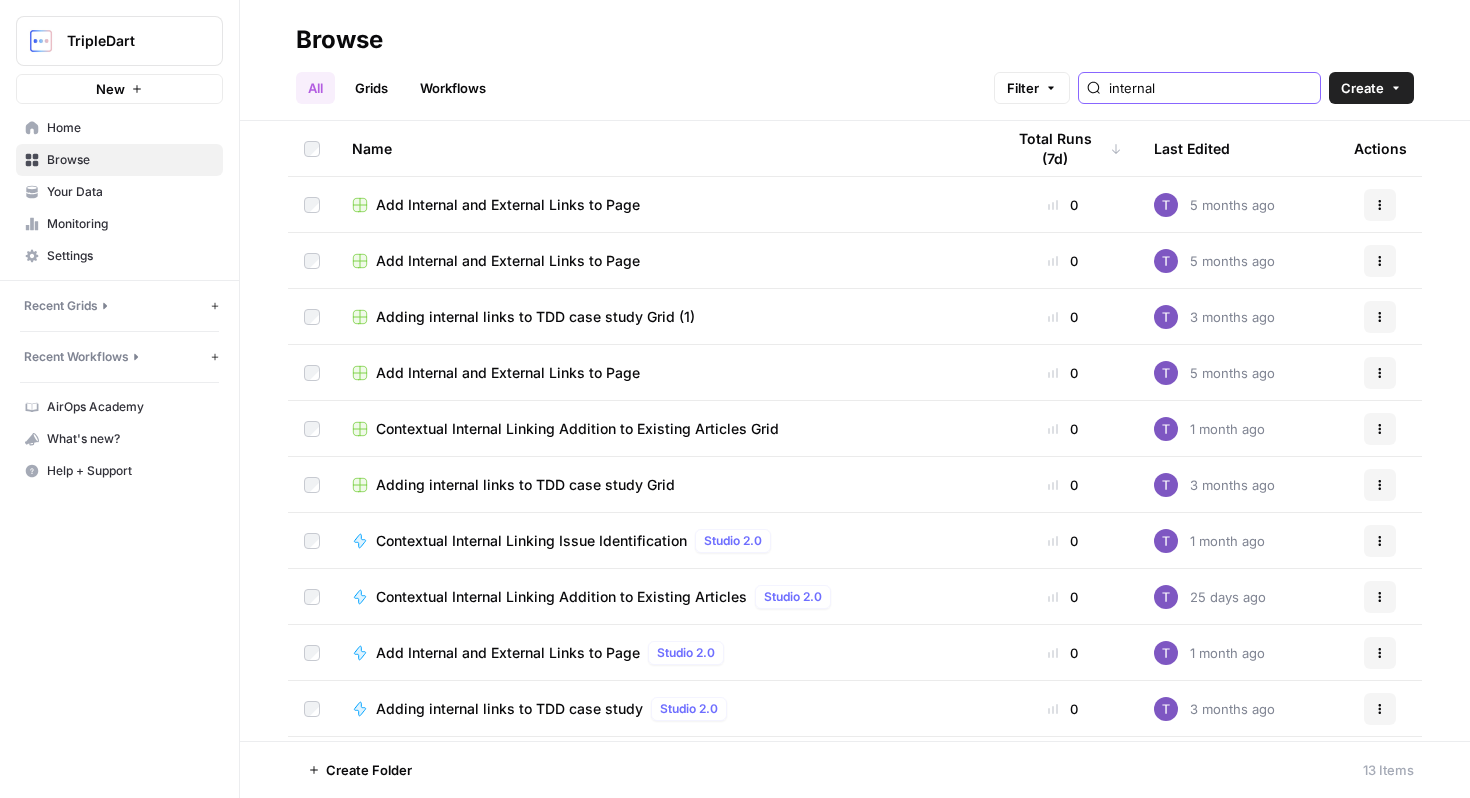 type on "internal" 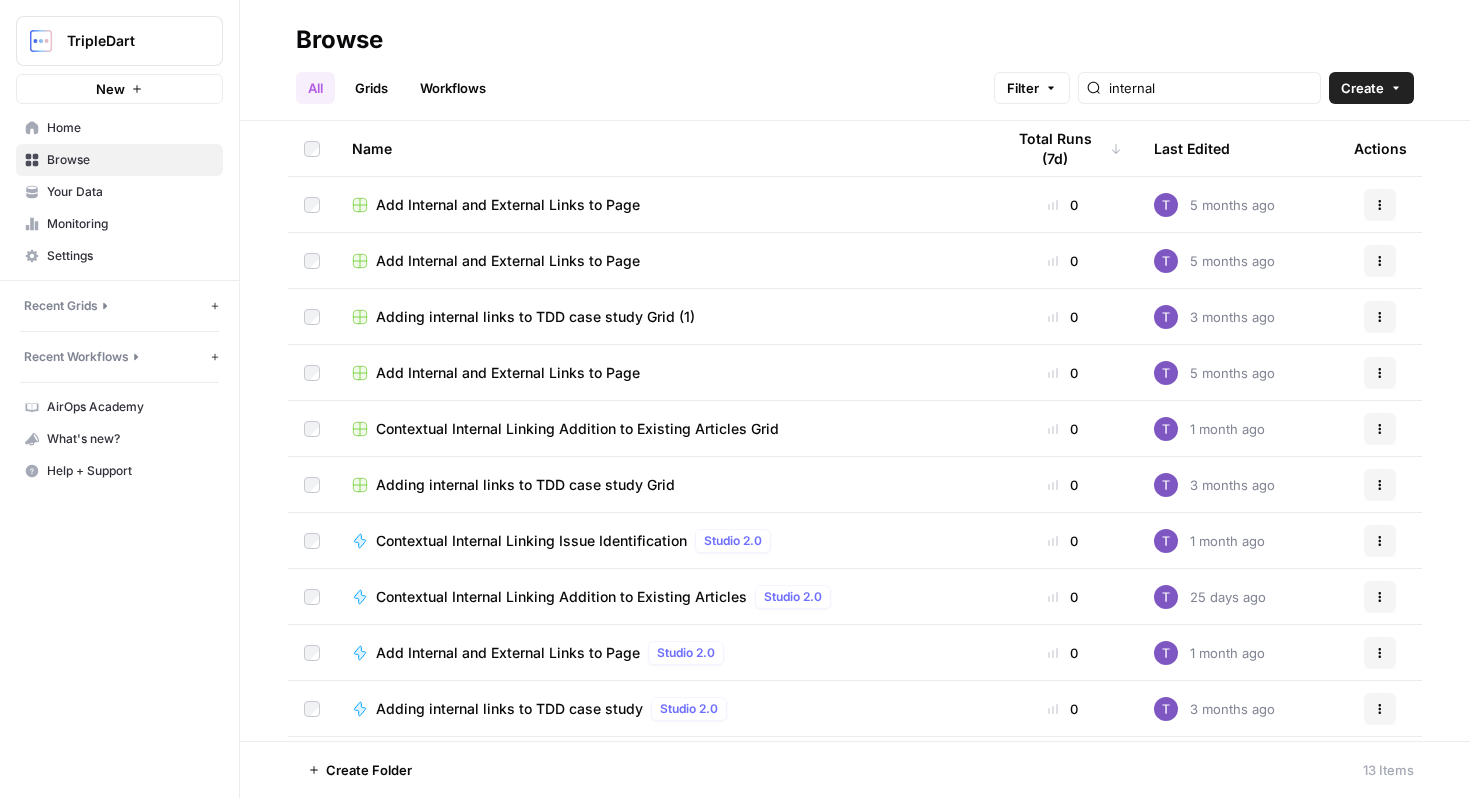 click on "New" at bounding box center (110, 89) 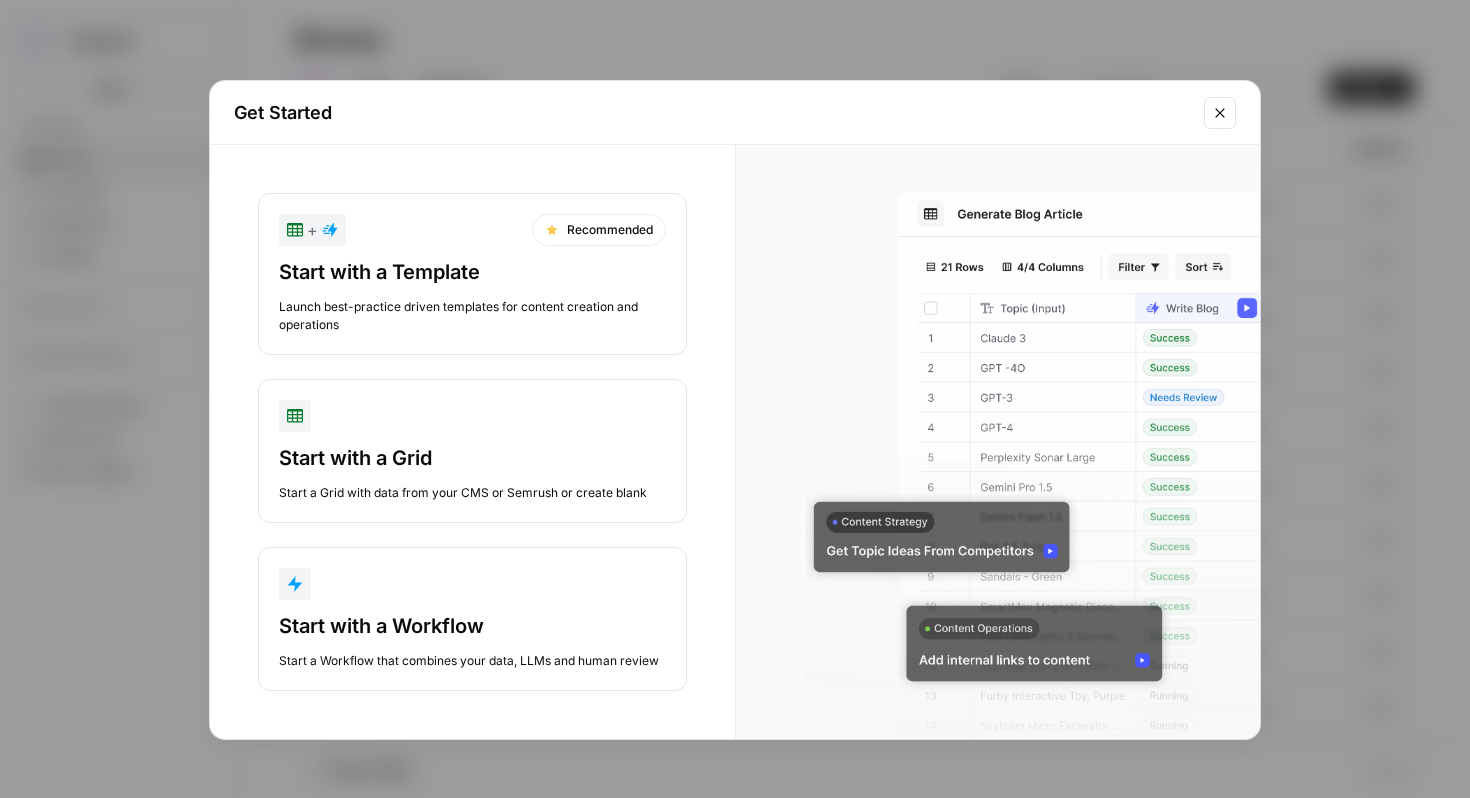 click on "Launch best-practice driven templates for content creation and operations" at bounding box center (472, 316) 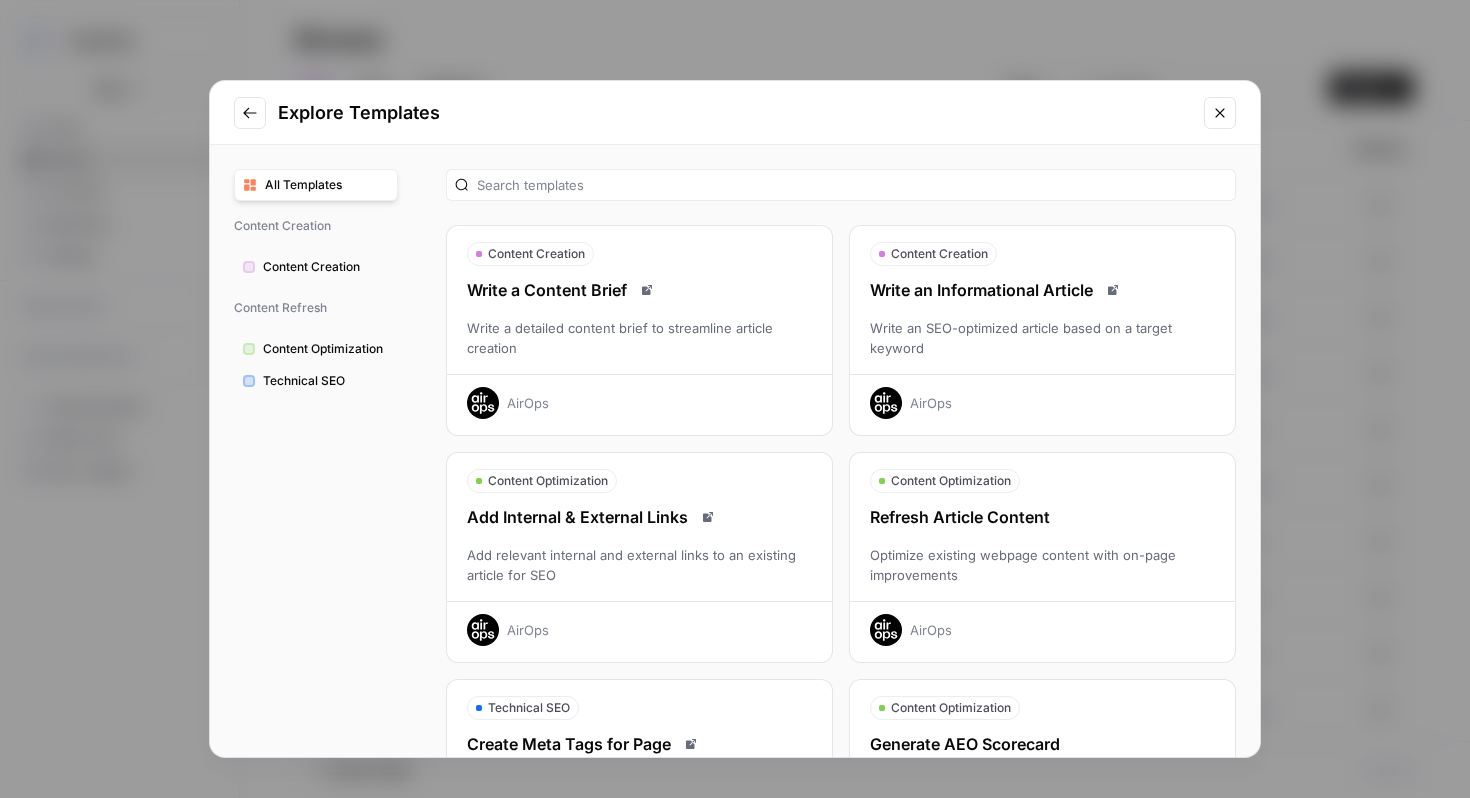 click on "Add Internal & External Links Add relevant internal and external links to an existing article for SEO AirOps" at bounding box center (639, 575) 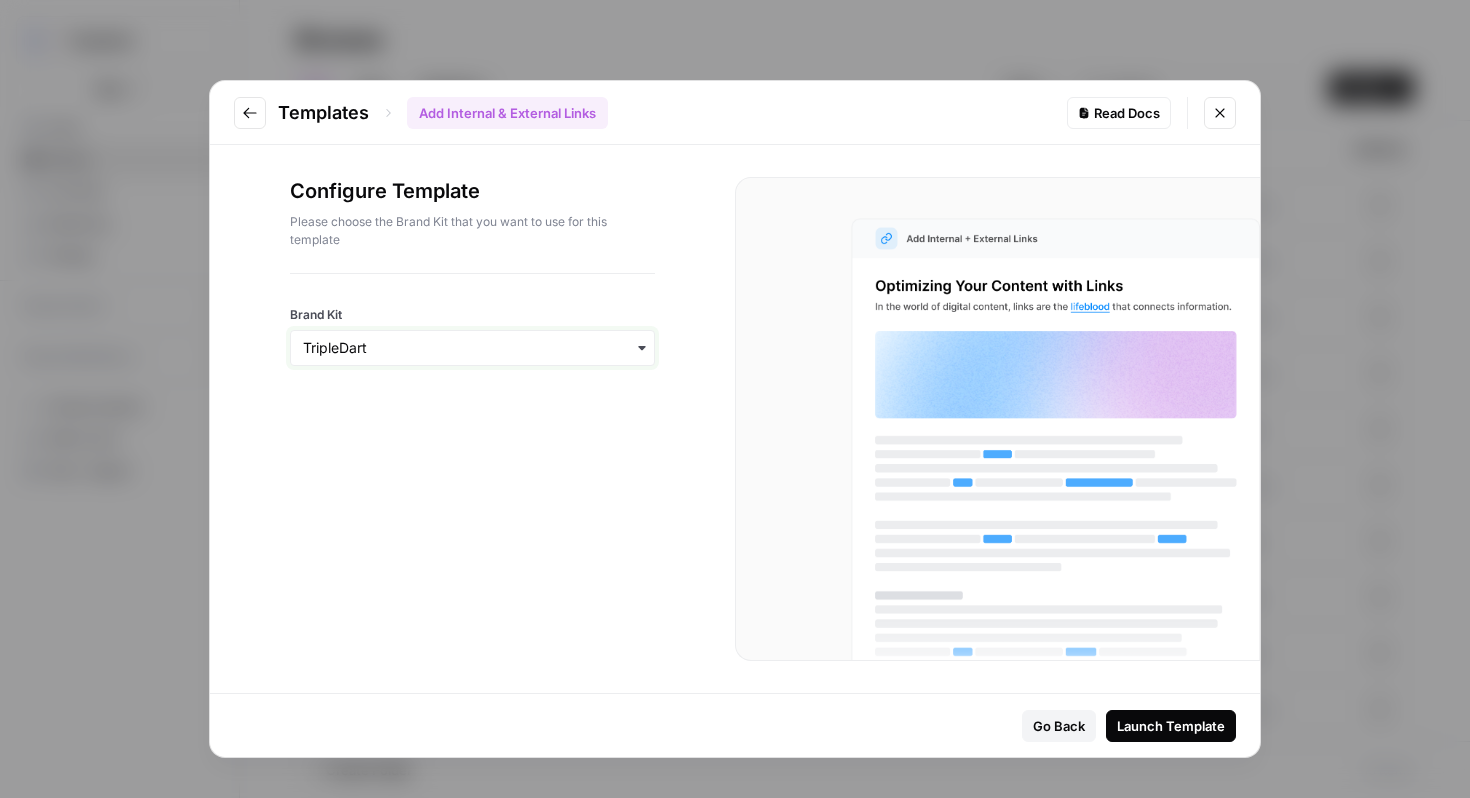 click on "Brand Kit" at bounding box center [472, 348] 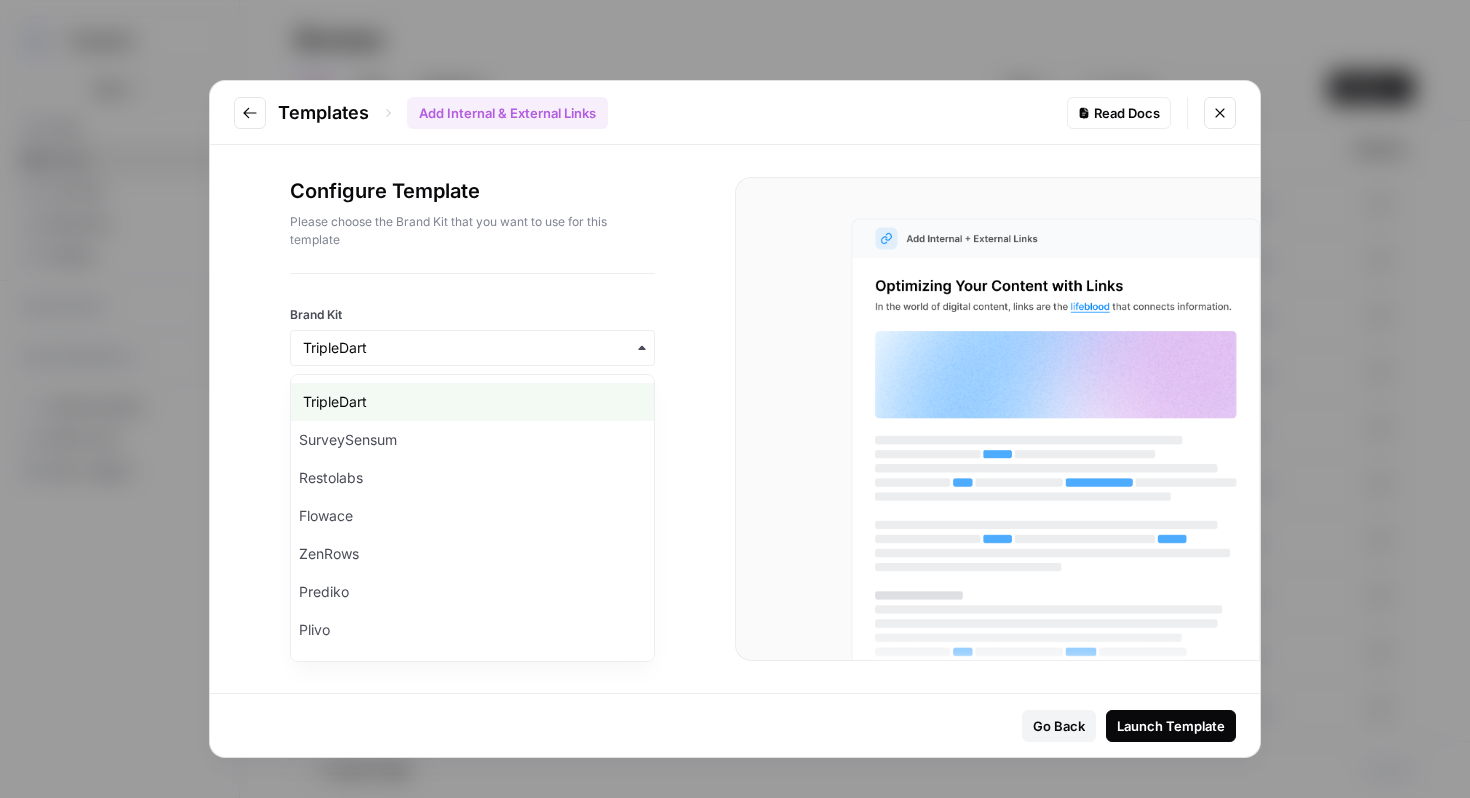 click at bounding box center [1220, 113] 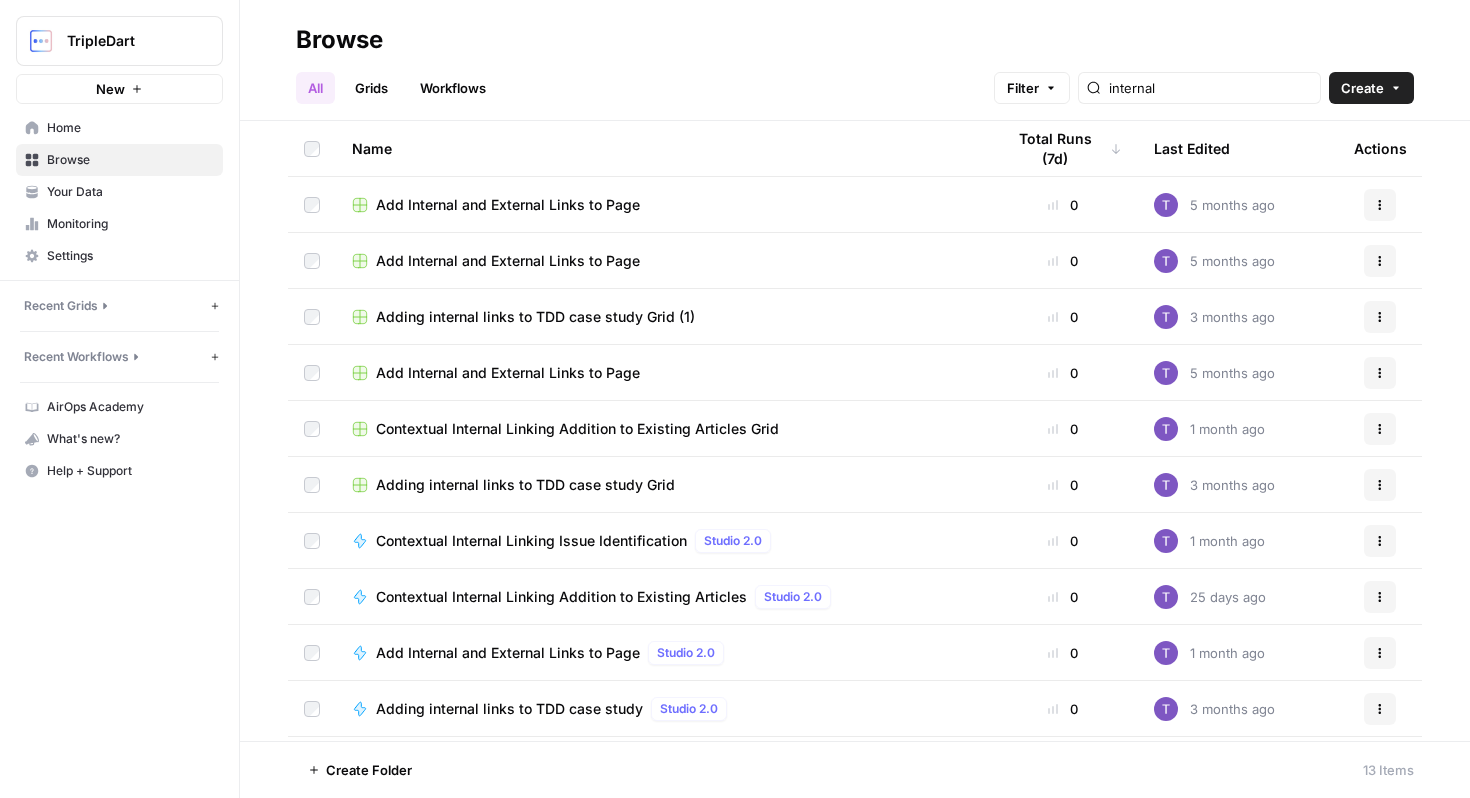 click on "Add Internal and External Links to Page" at bounding box center (508, 205) 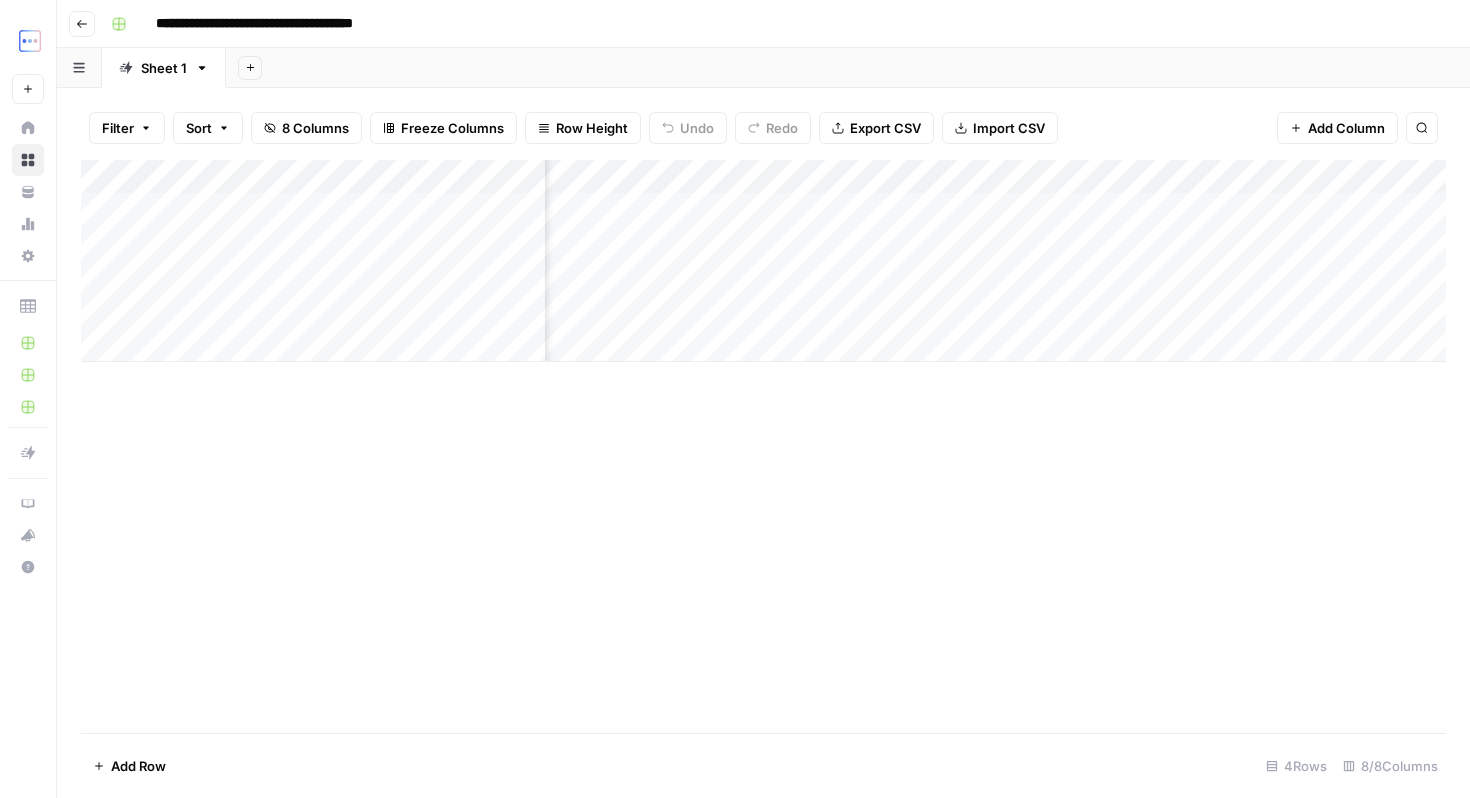 scroll, scrollTop: 0, scrollLeft: 0, axis: both 